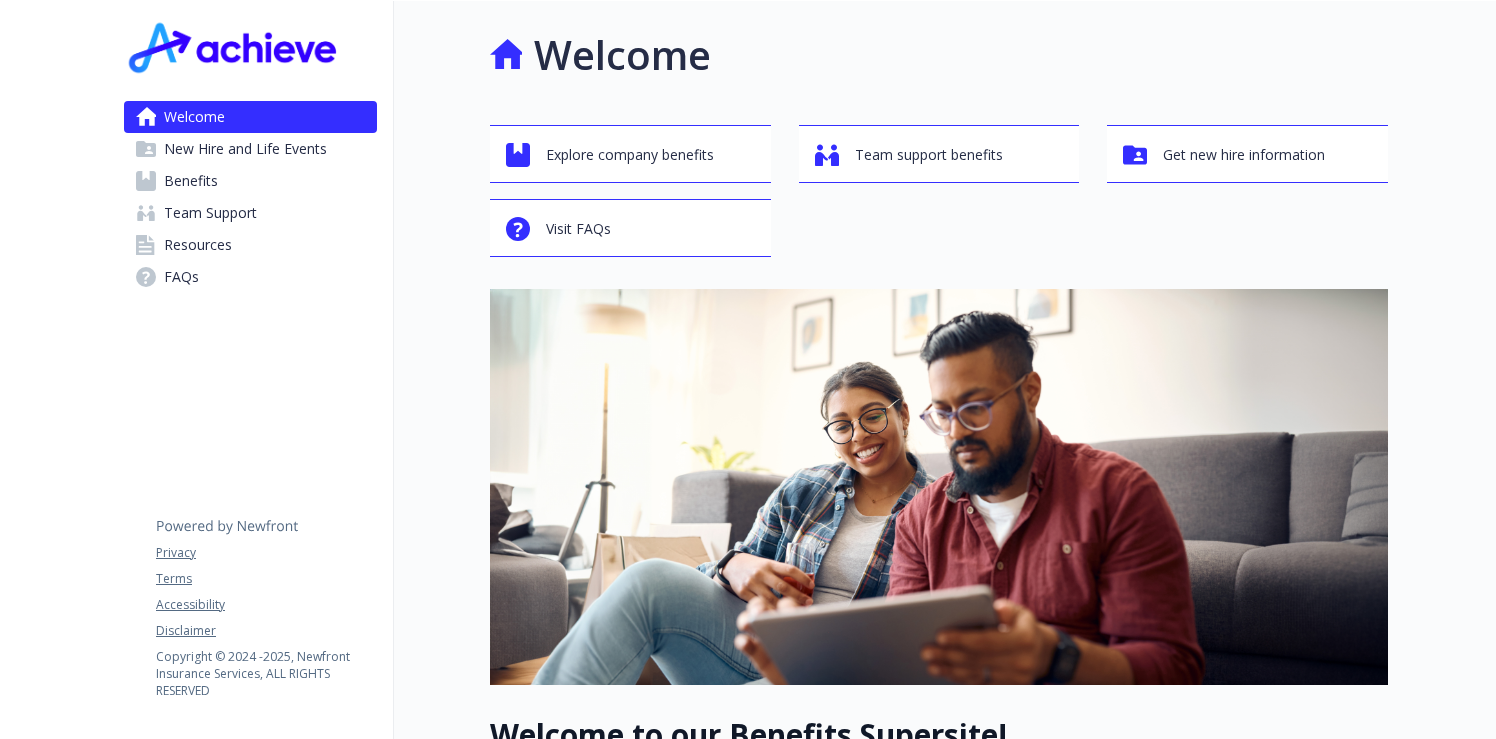 scroll, scrollTop: 0, scrollLeft: 0, axis: both 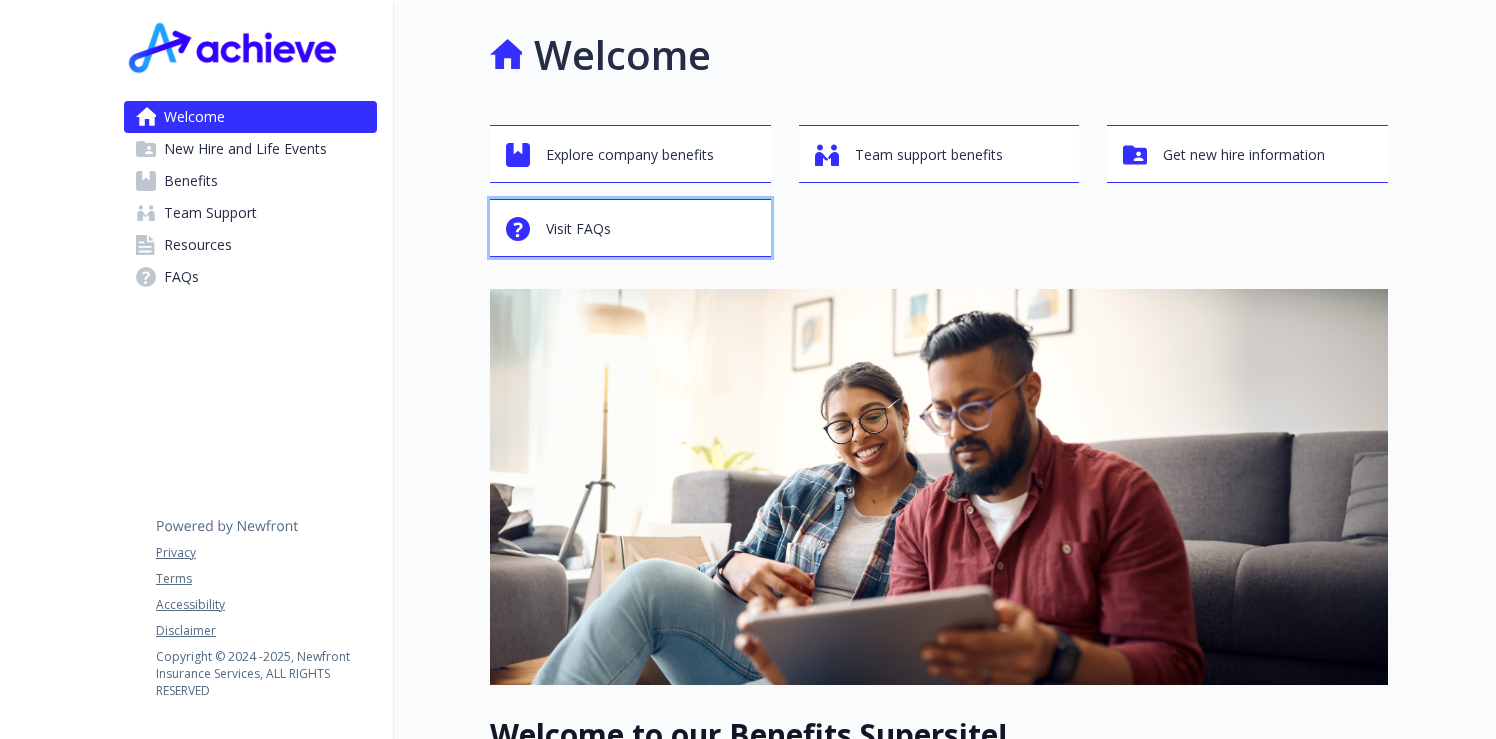 click on "Visit FAQs" at bounding box center [578, 229] 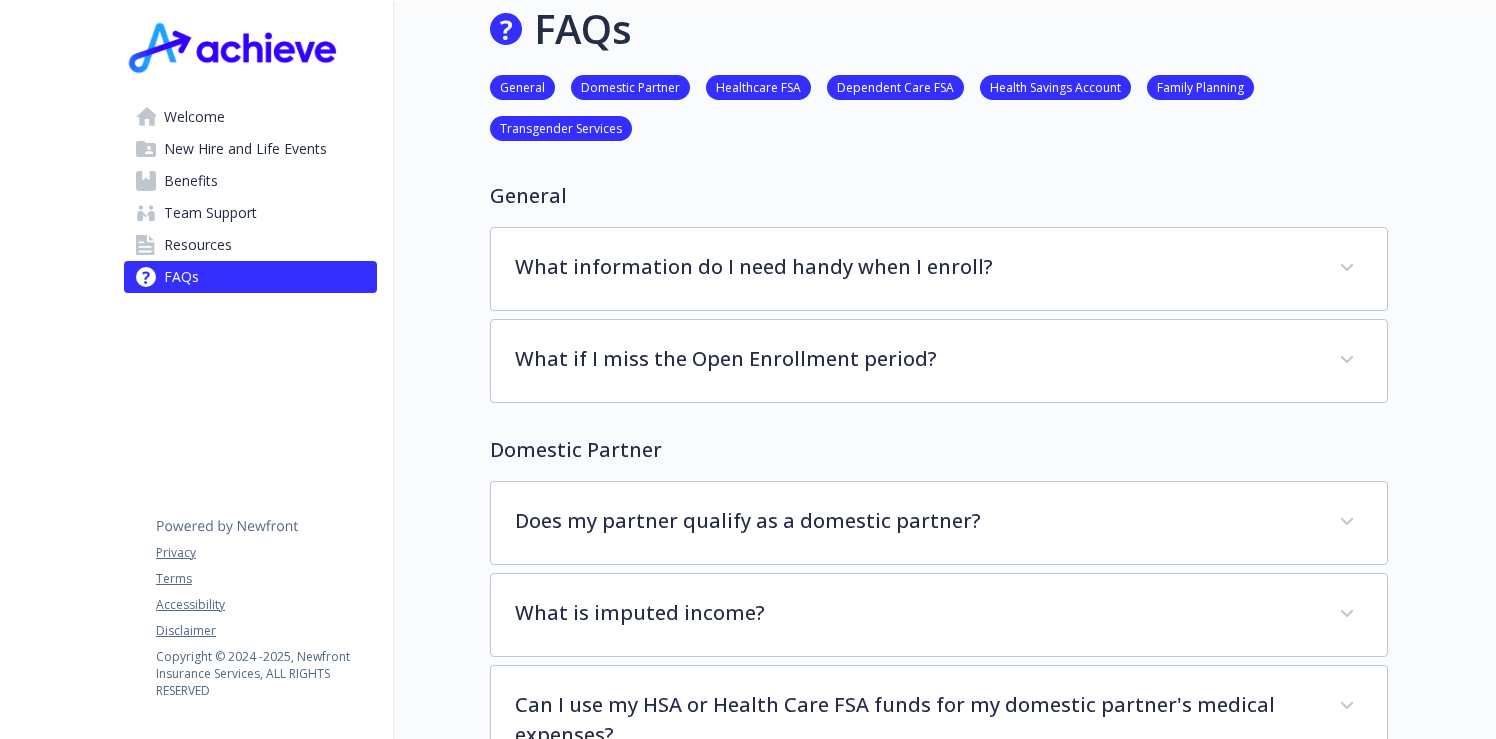 scroll, scrollTop: 0, scrollLeft: 0, axis: both 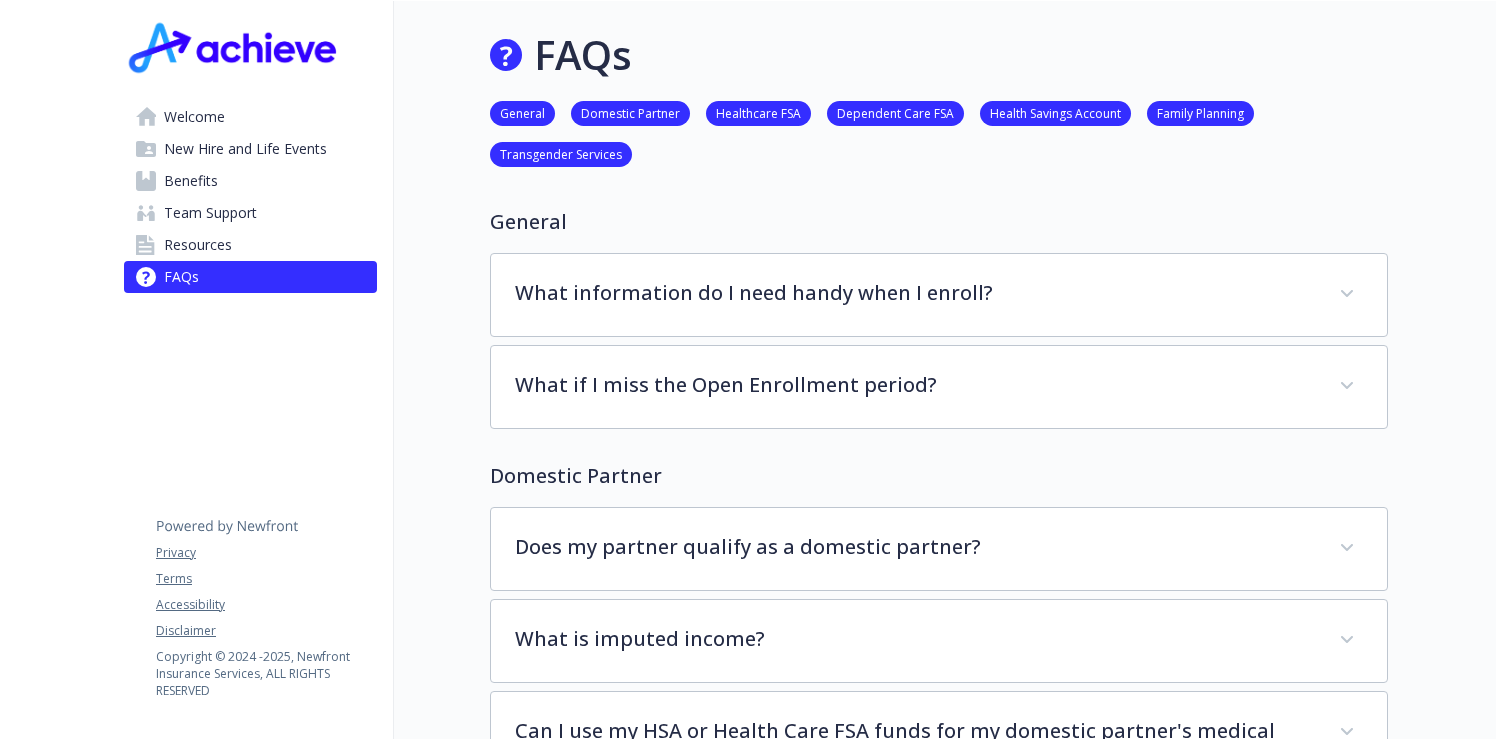 click on "Welcome" at bounding box center (194, 117) 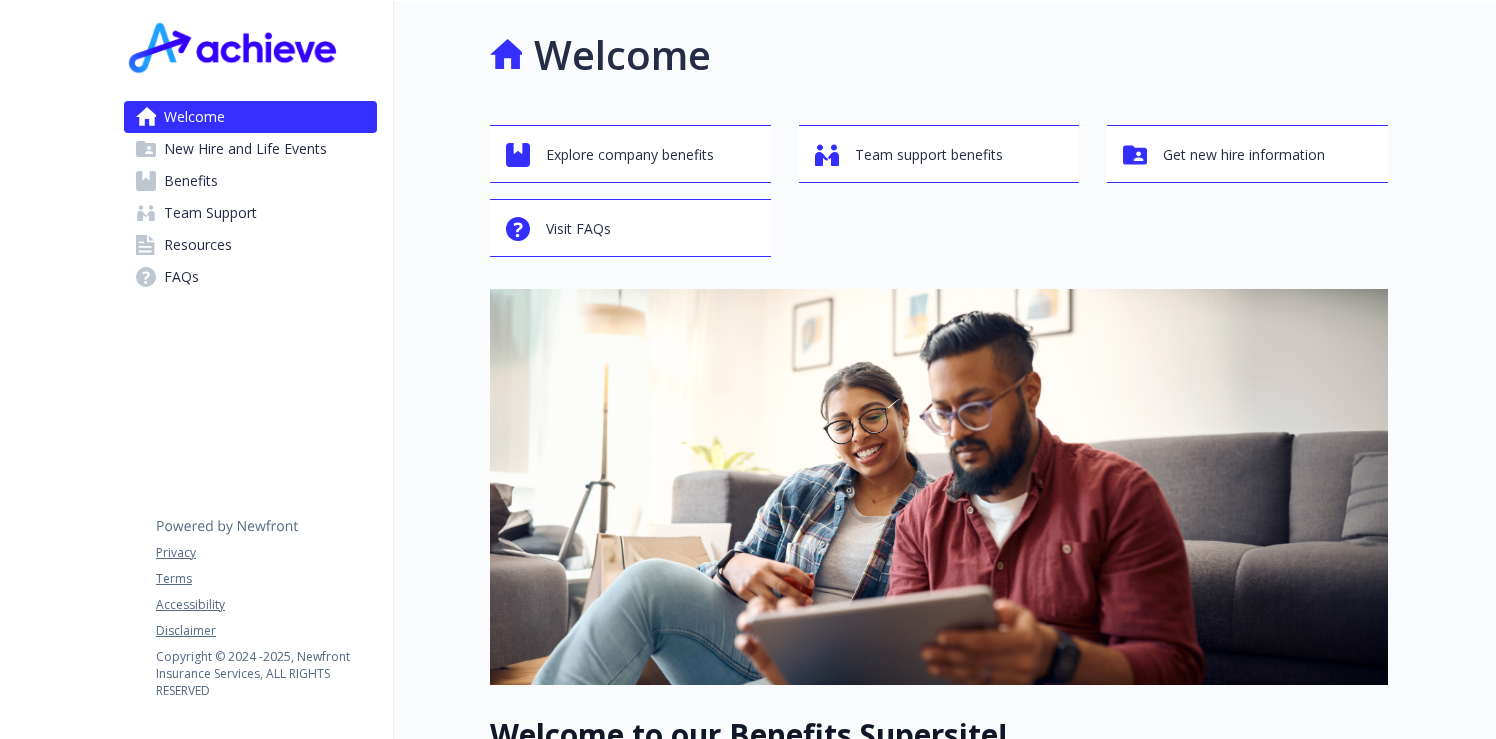 click on "Benefits" at bounding box center [191, 181] 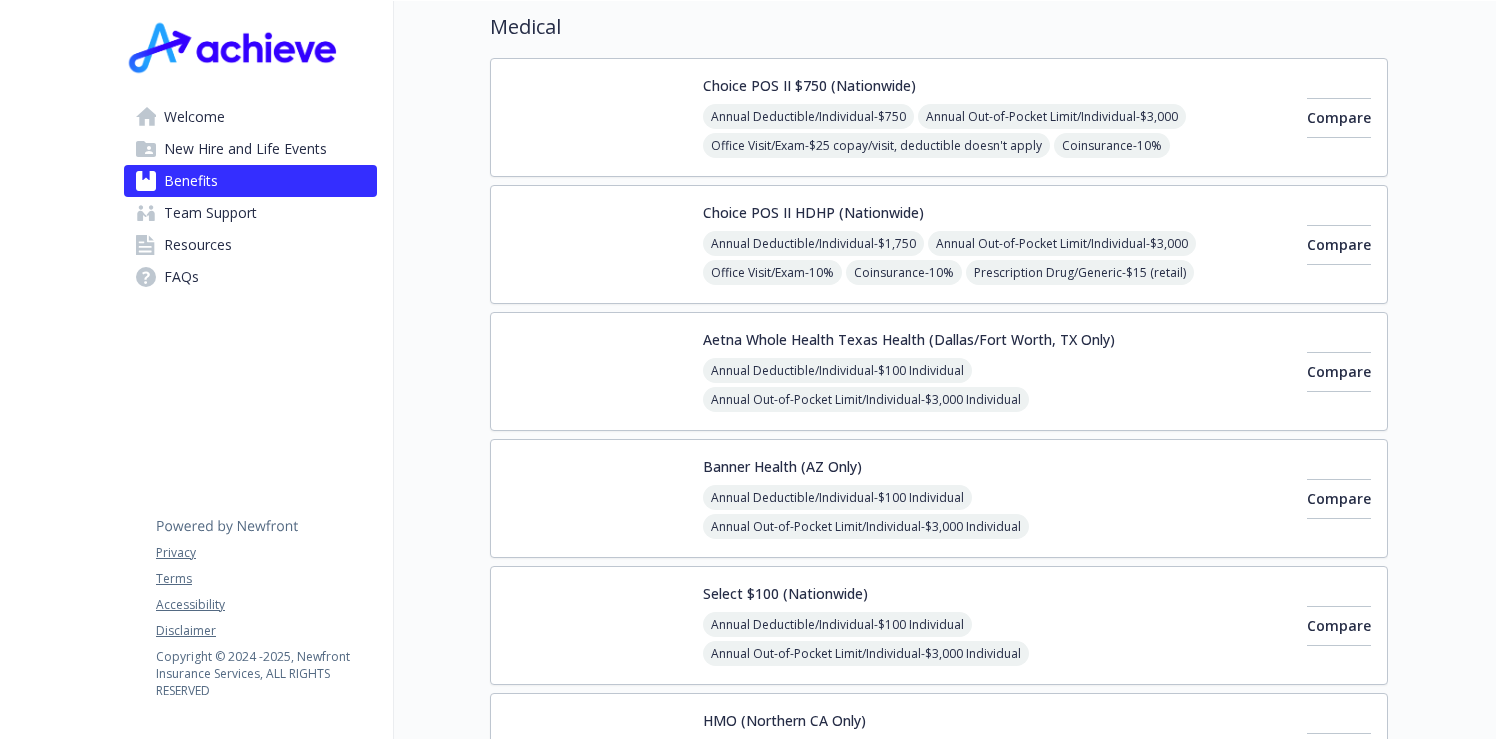 scroll, scrollTop: 138, scrollLeft: 0, axis: vertical 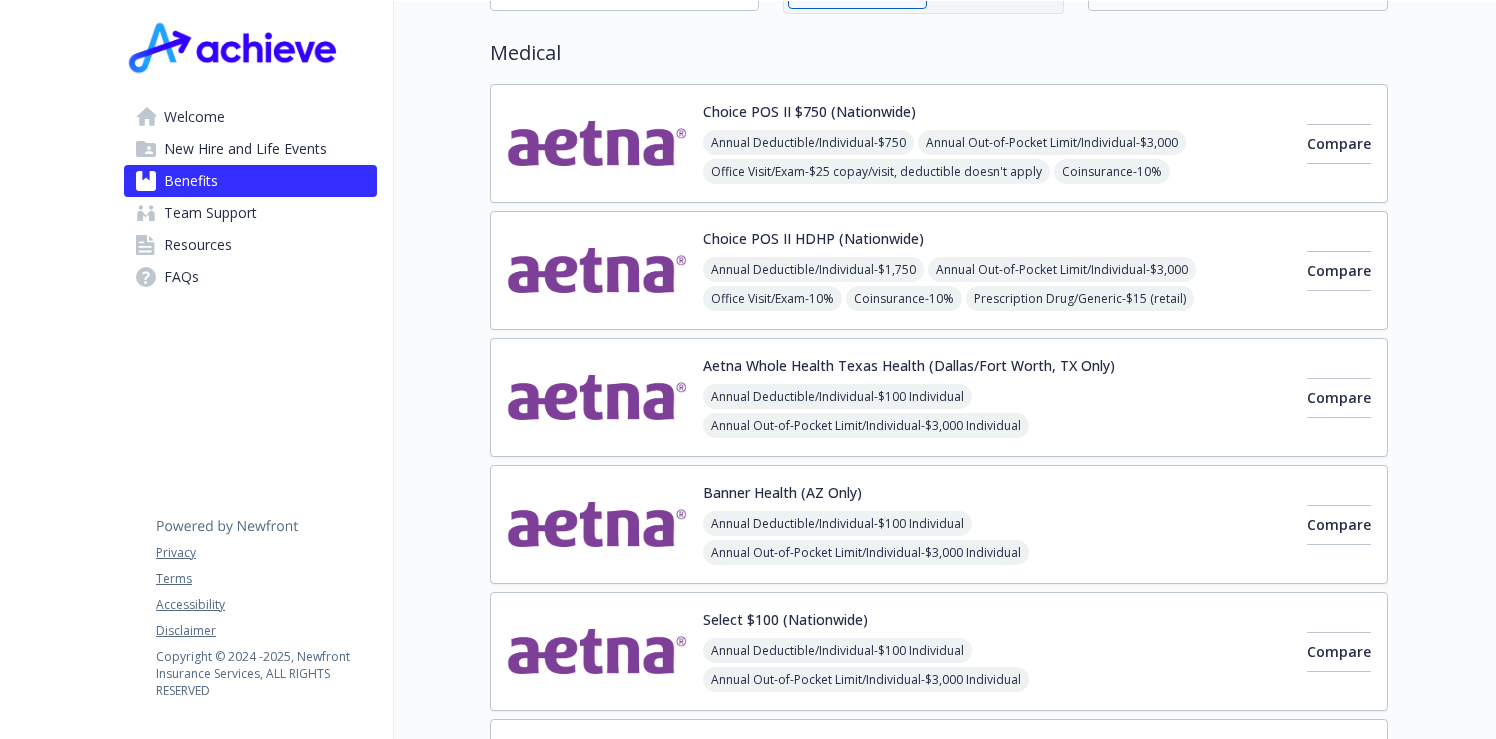 click at bounding box center [597, 270] 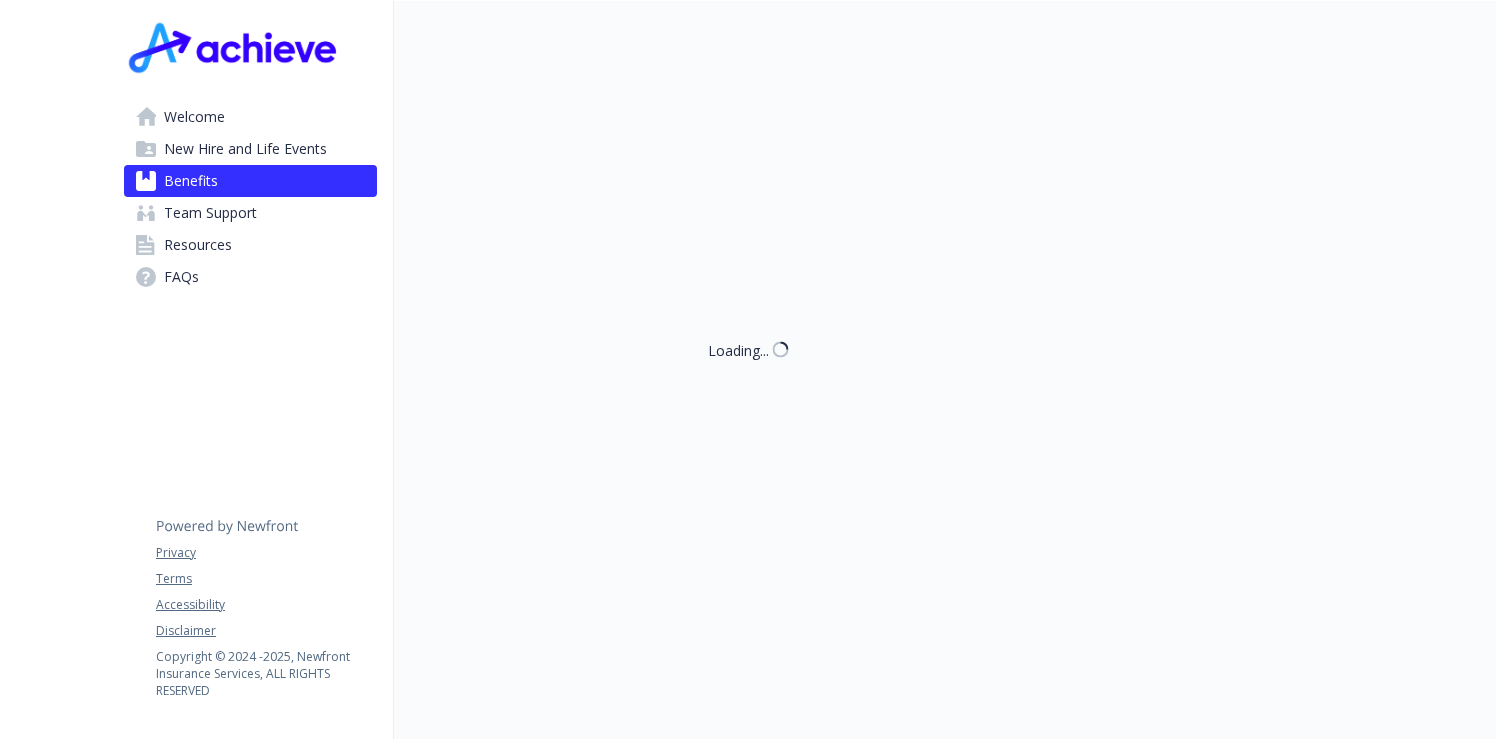scroll, scrollTop: 138, scrollLeft: 0, axis: vertical 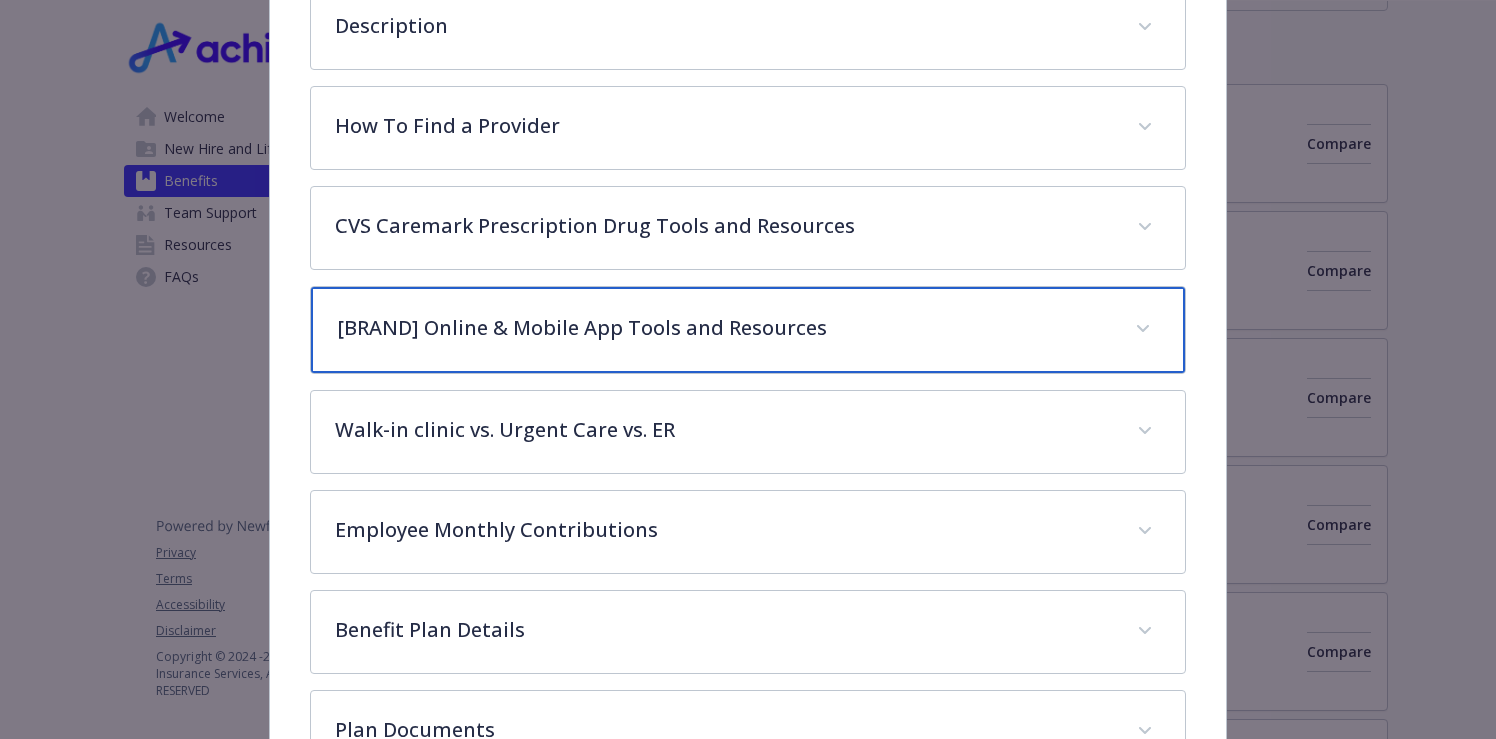 click on "[BRAND] Online & Mobile App Tools and Resources" at bounding box center [723, 328] 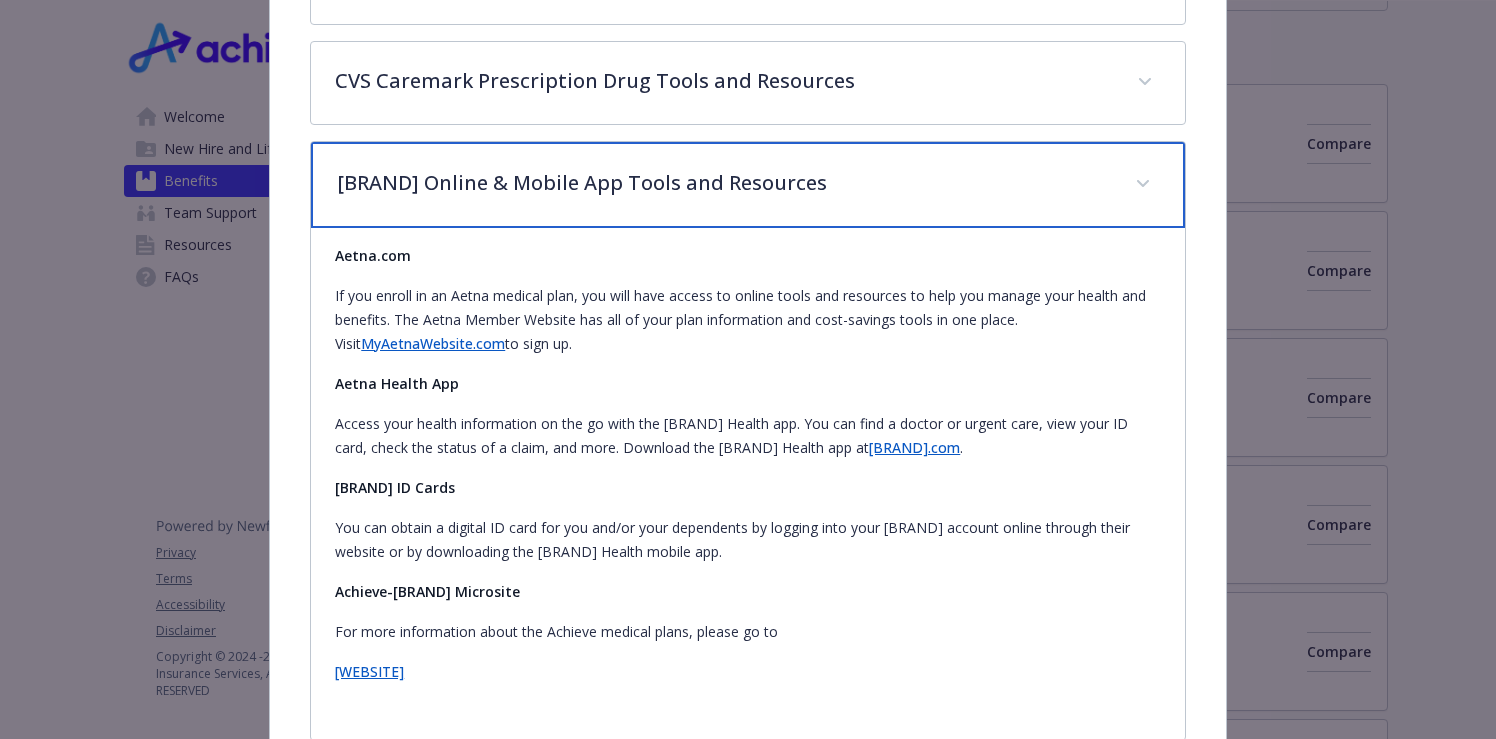 scroll, scrollTop: 793, scrollLeft: 0, axis: vertical 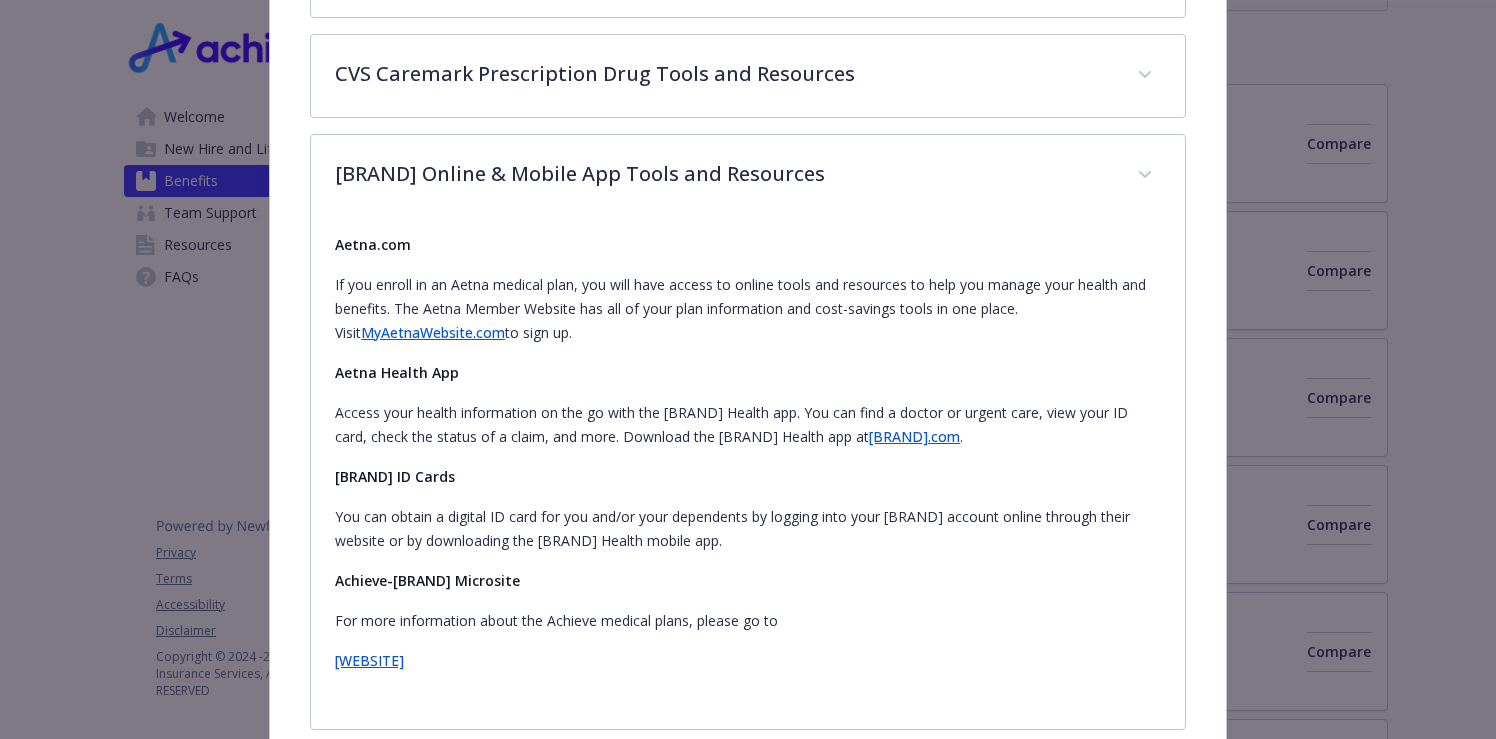 click on "[BRAND].com" at bounding box center [914, 436] 